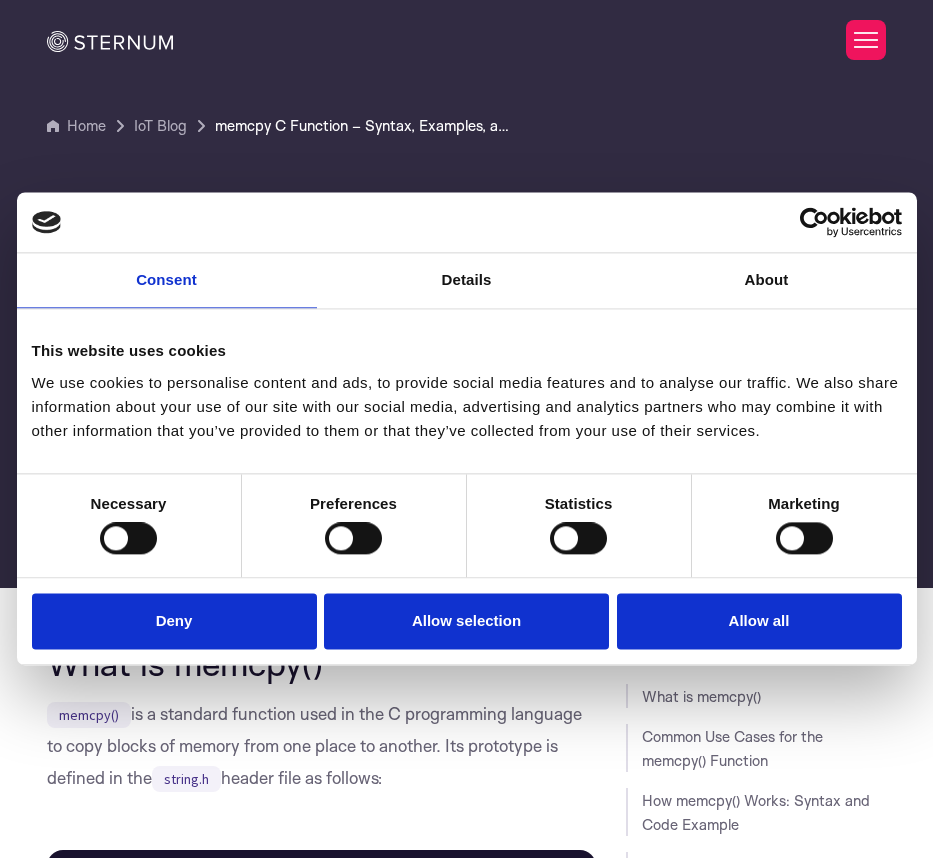 scroll, scrollTop: 0, scrollLeft: 0, axis: both 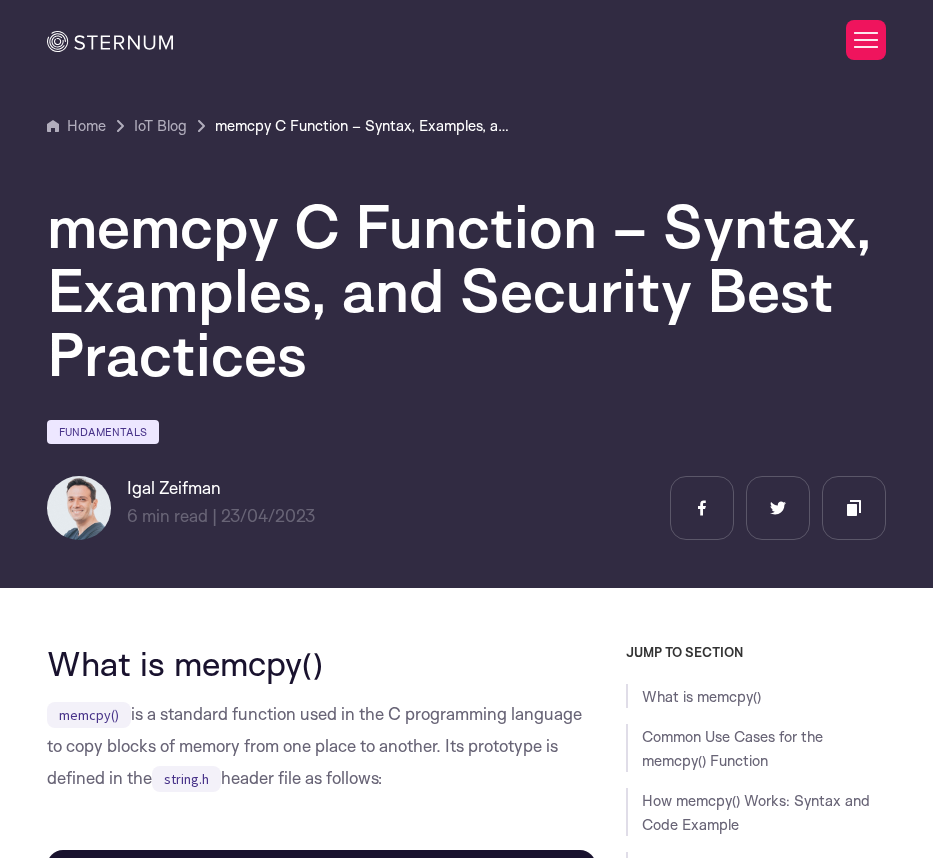drag, startPoint x: 0, startPoint y: 0, endPoint x: 697, endPoint y: 630, distance: 939.52594 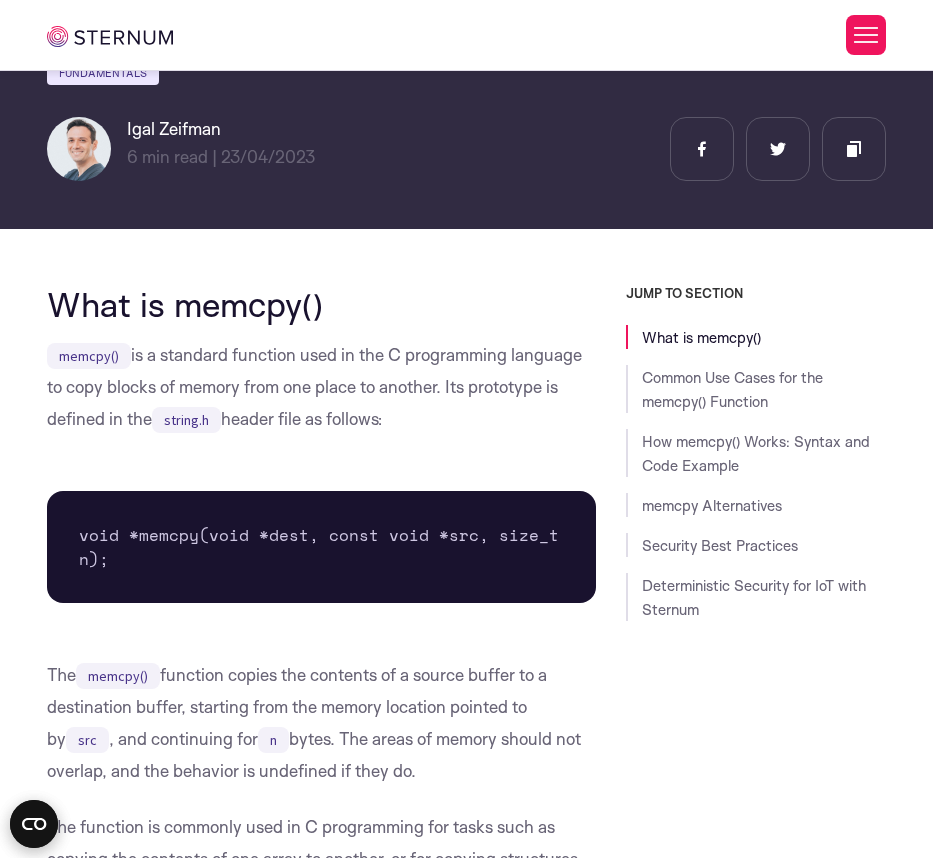 scroll, scrollTop: 353, scrollLeft: 0, axis: vertical 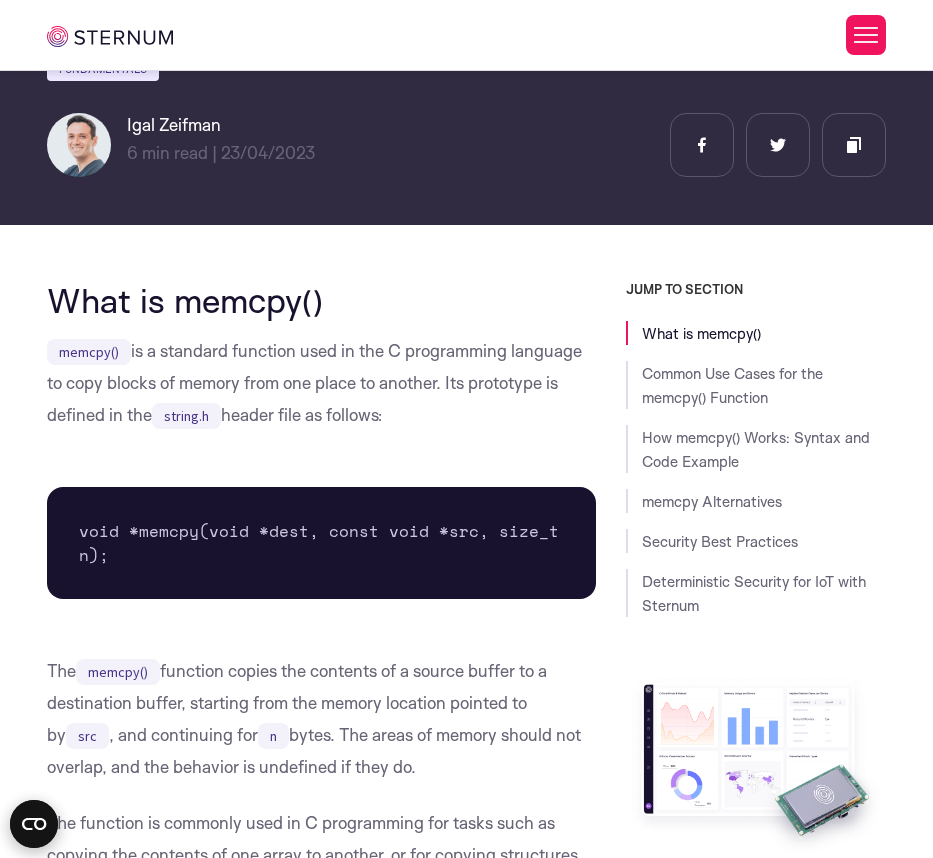 click on "What is memcpy()" at bounding box center [322, 300] 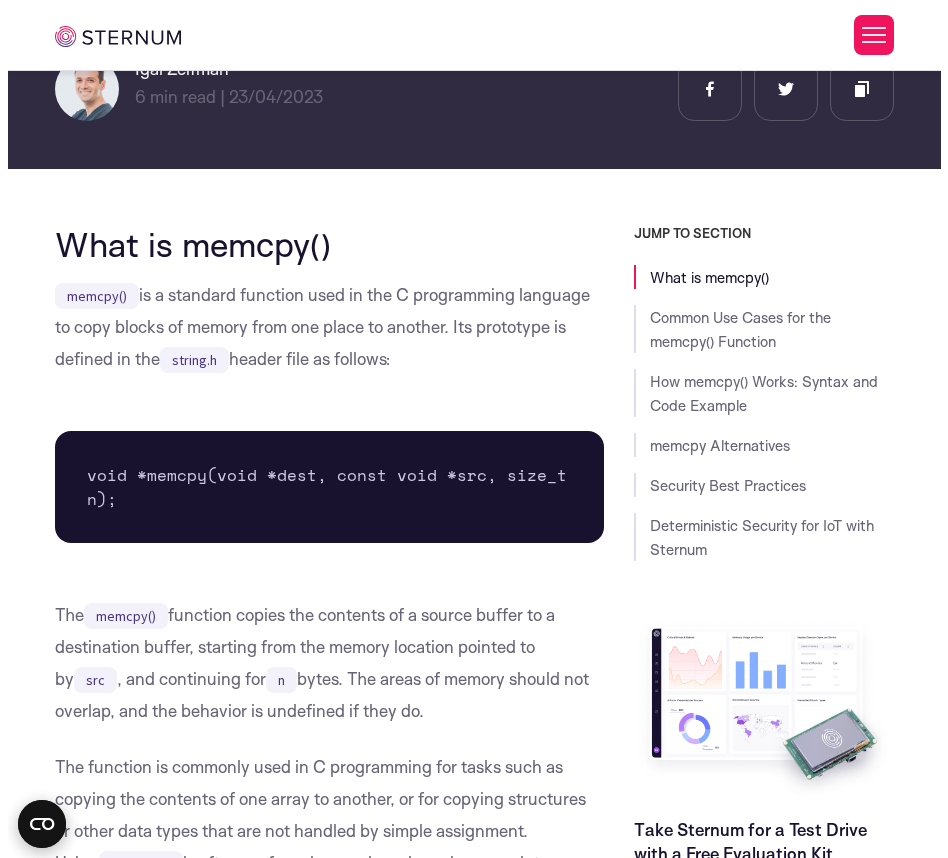 scroll, scrollTop: 353, scrollLeft: 0, axis: vertical 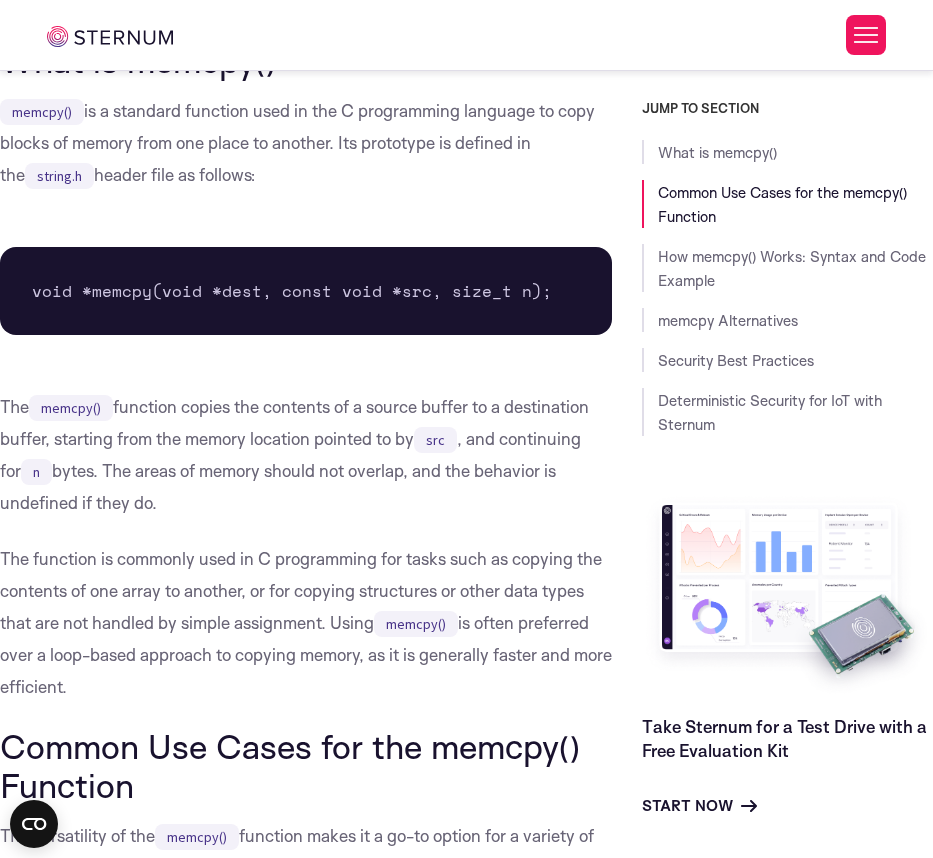 click on "What is memcpy()
memcpy()  is a standard function used in the C programming language to copy blocks of memory from one place to another. Its prototype is defined in the  string.h  header file as follows:
void *memcpy(void *dest, const void *src, size_t n);
The  memcpy()  function copies the contents of a source buffer to a destination buffer, starting from the memory location pointed to by  src , and continuing for  n  bytes. The areas of memory should not overlap, and the behavior is undefined if they do.
The function is commonly used in C programming for tasks such as copying the contents of one array to another, or for copying structures or other data types that are not handled by simple assignment. Using  memcpy()  is often preferred over a loop-based approach to copying memory, as it is generally faster and more efficient.
Common Use Cases for the memcpy() Function
The versatility of the  memcpy()
Strings:   memcpy() dest
Arrays:   memcpy() memcpy
Pointers:" at bounding box center (306, 3939) 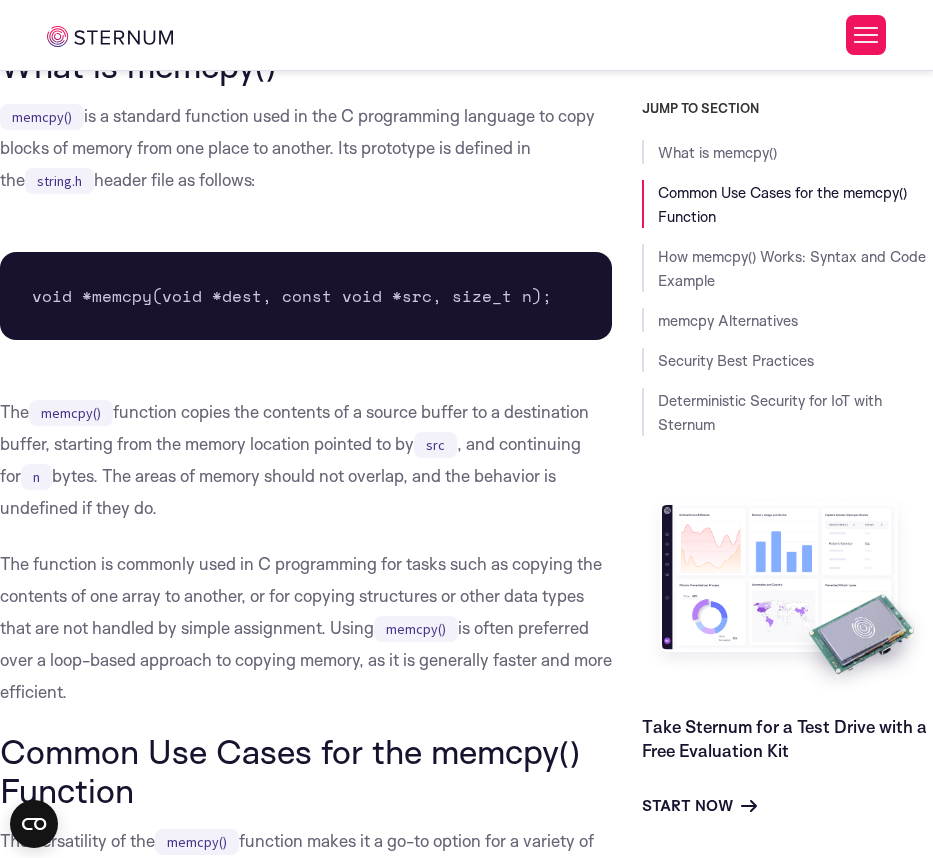 scroll, scrollTop: 593, scrollLeft: 0, axis: vertical 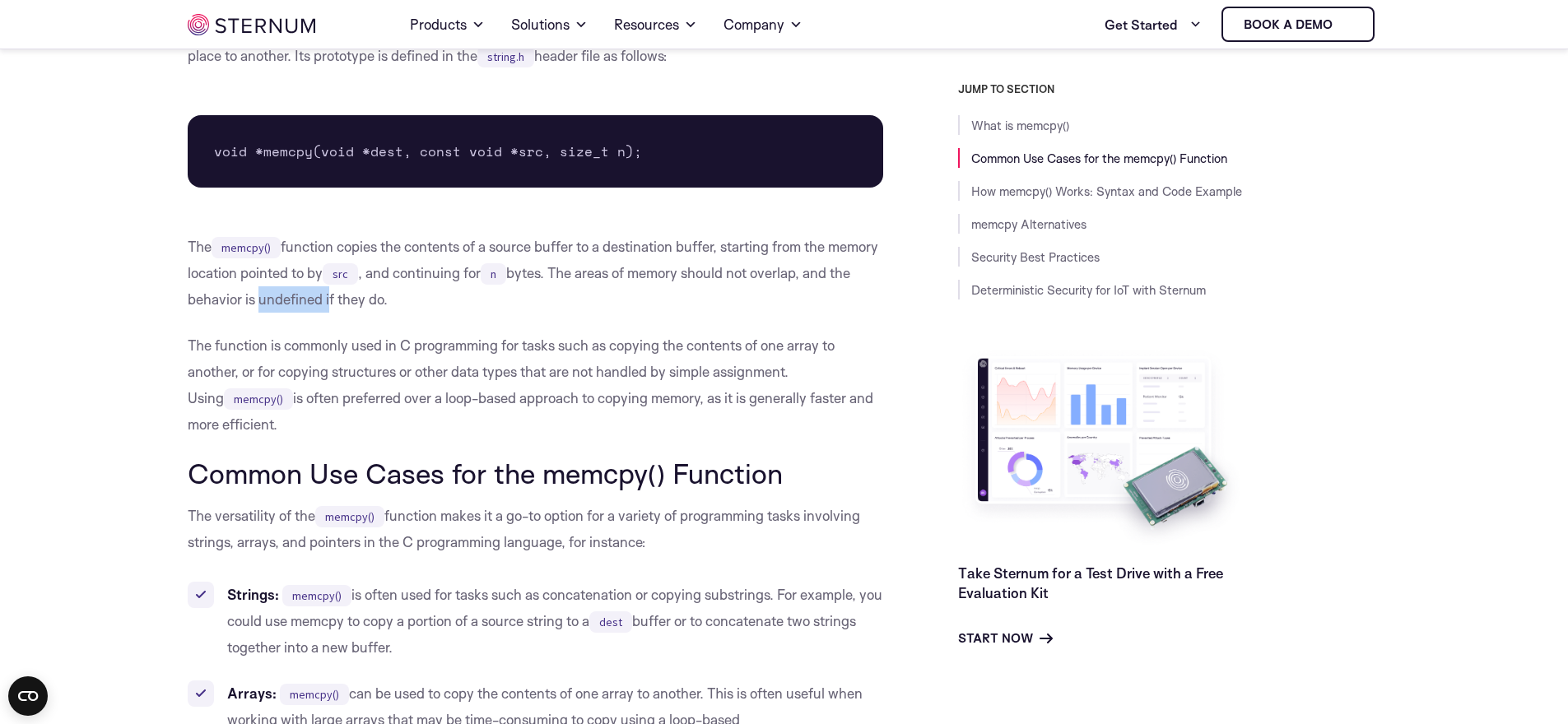 drag, startPoint x: 378, startPoint y: 302, endPoint x: 305, endPoint y: 302, distance: 73 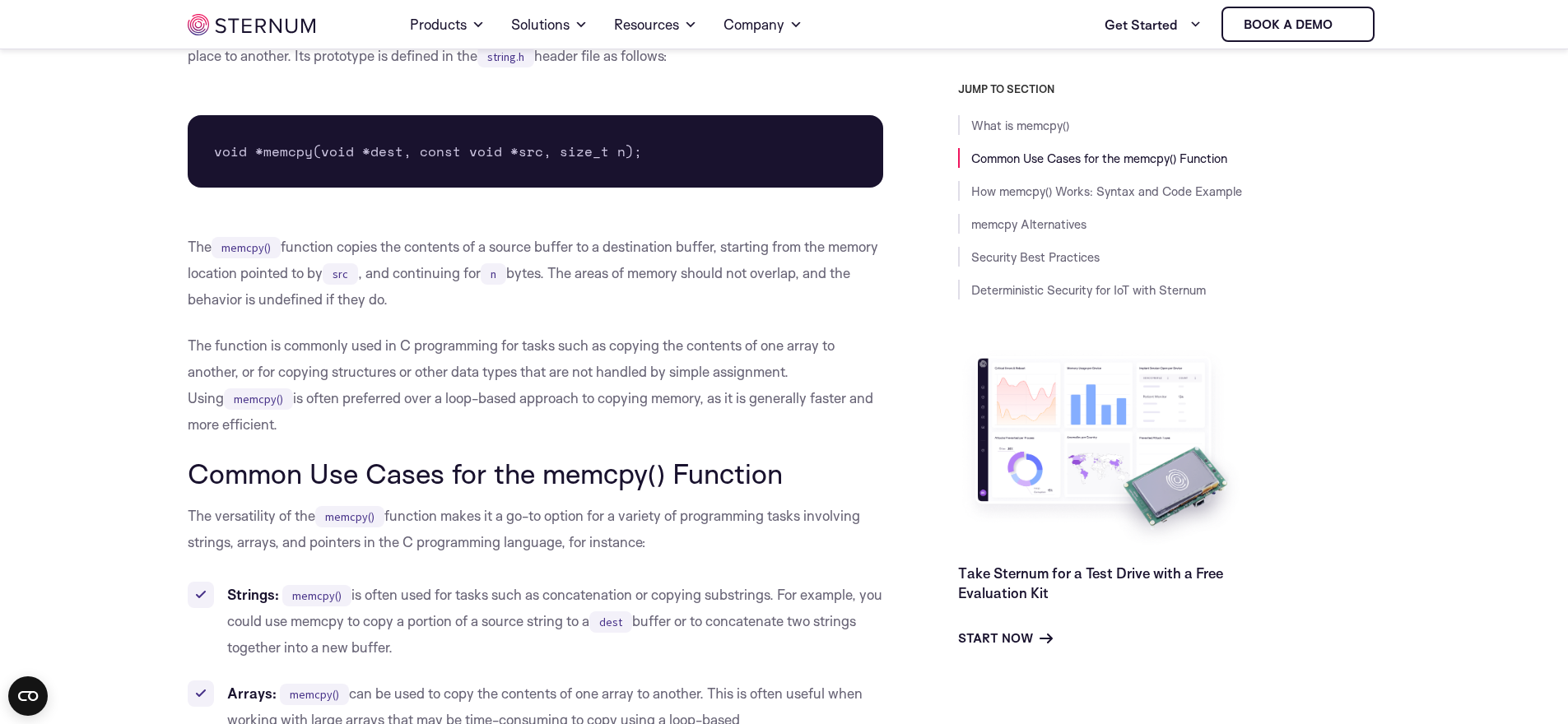 drag, startPoint x: 570, startPoint y: 263, endPoint x: 530, endPoint y: 293, distance: 50 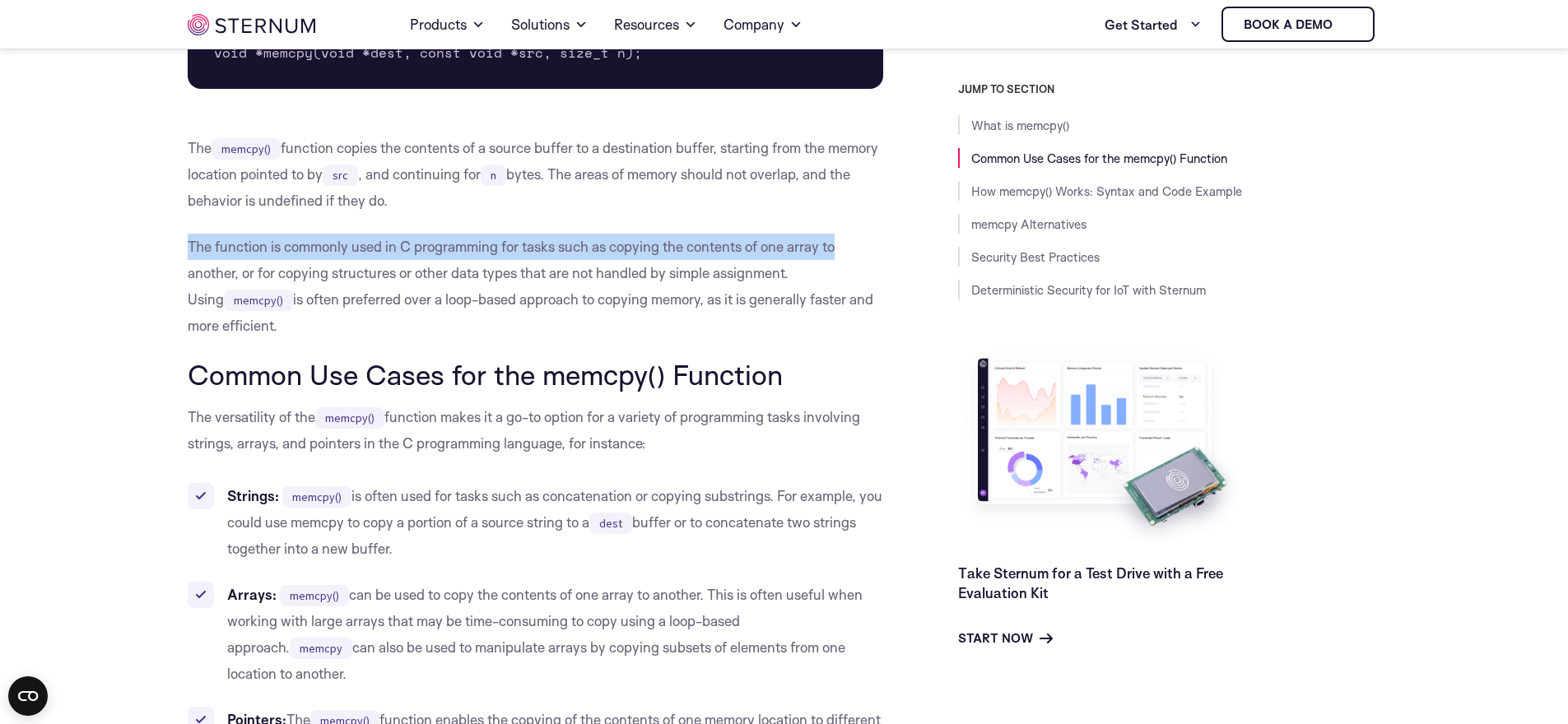 drag, startPoint x: 221, startPoint y: 241, endPoint x: 836, endPoint y: 244, distance: 615.0073 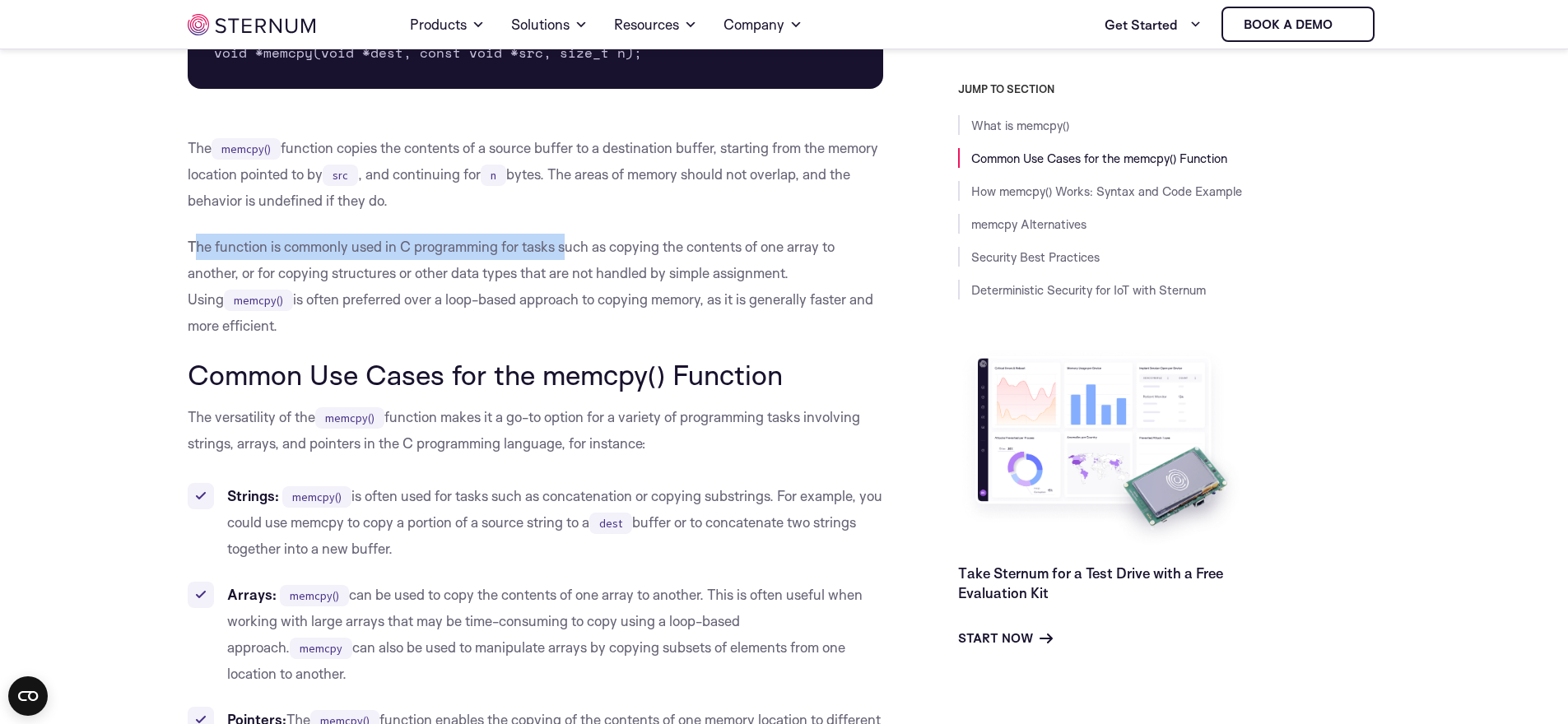 drag, startPoint x: 564, startPoint y: 245, endPoint x: 515, endPoint y: 258, distance: 50.69517 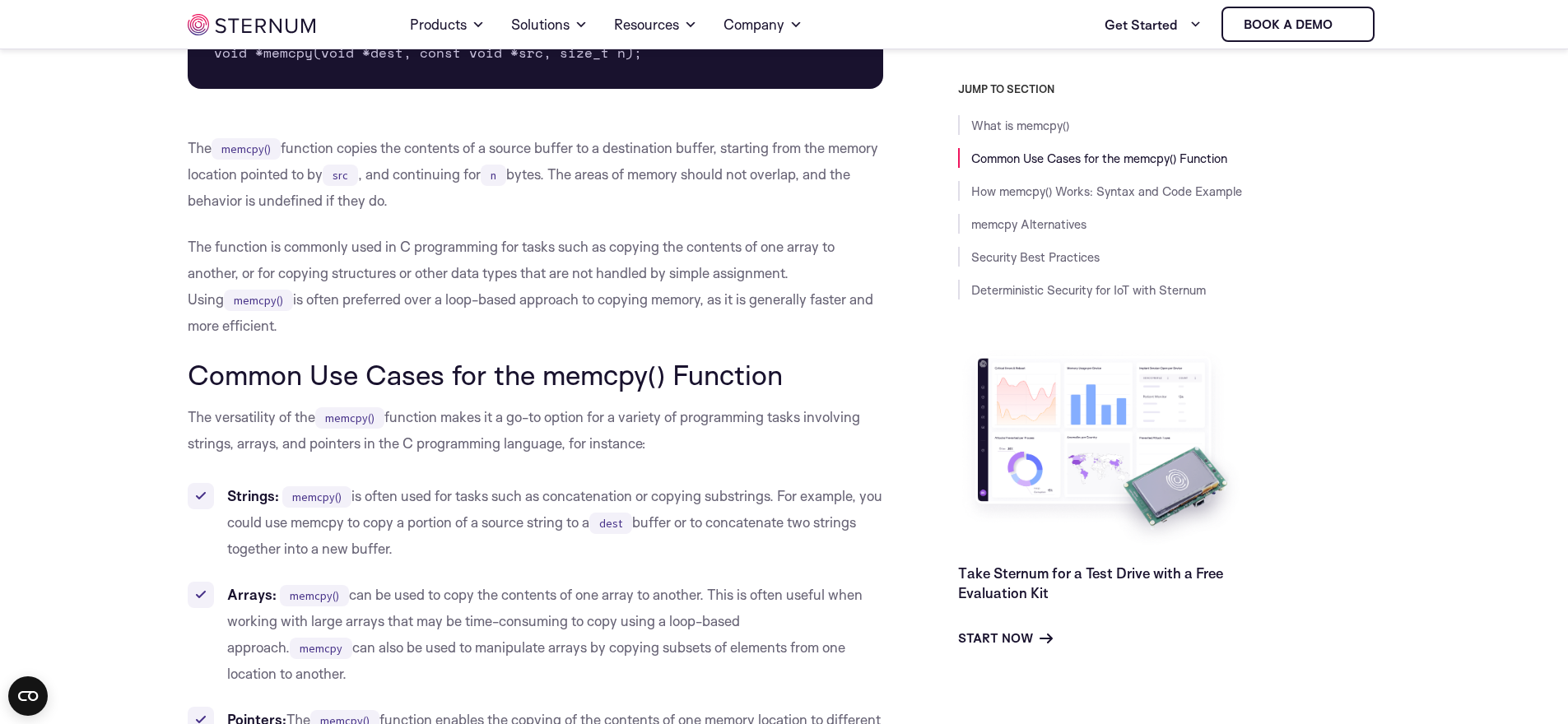 click on "The function is commonly used in C programming for tasks such as copying the contents of one array to another, or for copying structures or other data types that are not handled by simple assignment. Using  memcpy()  is often preferred over a loop-based approach to copying memory, as it is generally faster and more efficient." at bounding box center (536, 286) 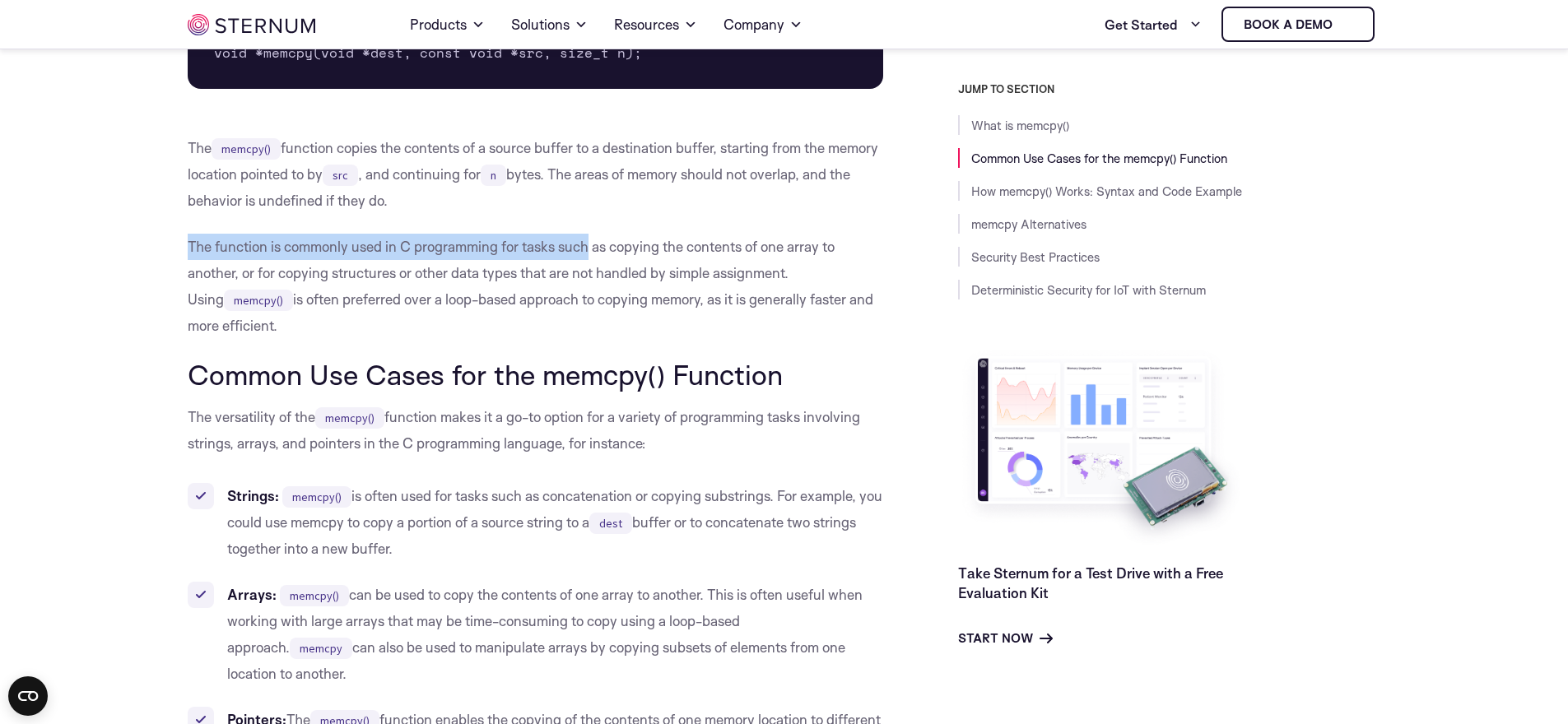 click on "The function is commonly used in C programming for tasks such as copying the contents of one array to another, or for copying structures or other data types that are not handled by simple assignment. Using  memcpy()  is often preferred over a loop-based approach to copying memory, as it is generally faster and more efficient." at bounding box center (536, 286) 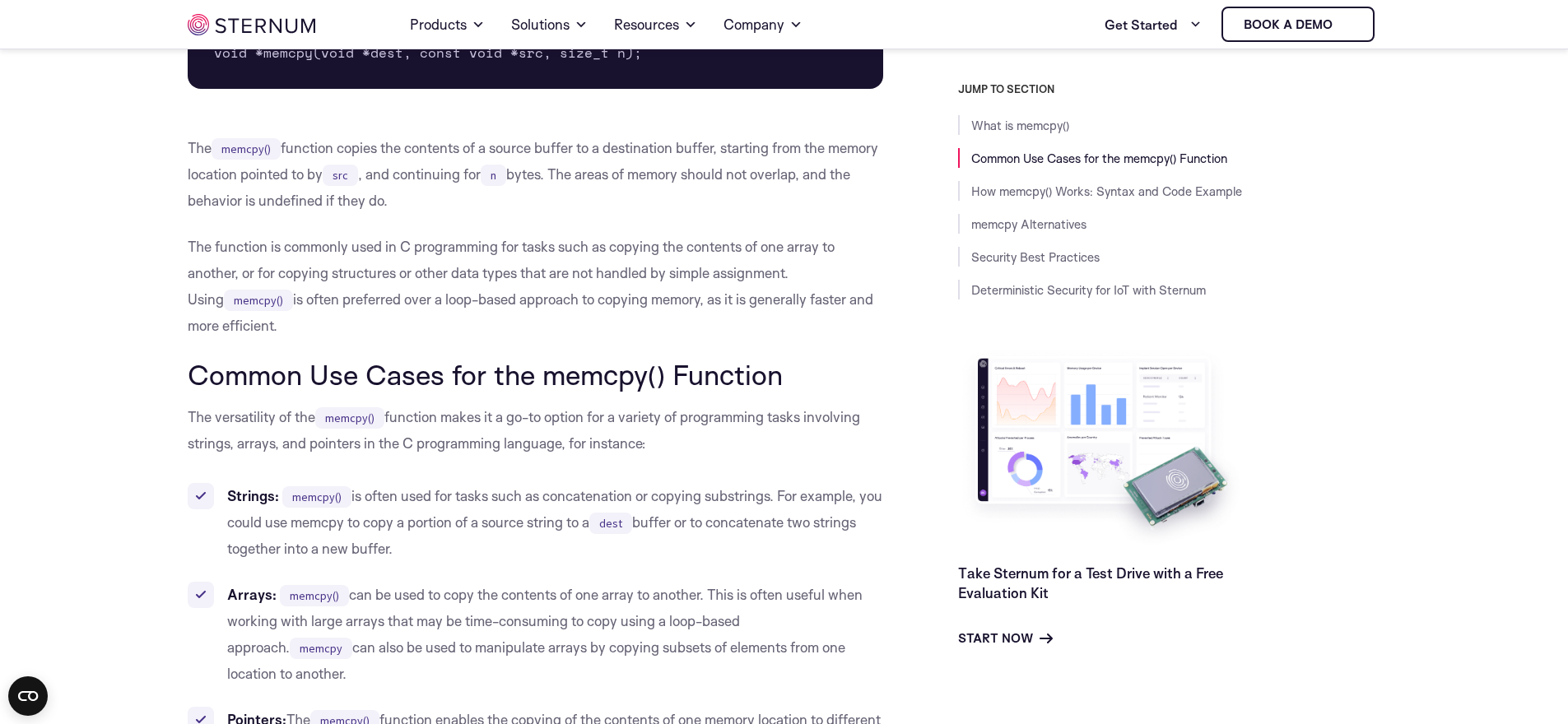click on "The function is commonly used in C programming for tasks such as copying the contents of one array to another, or for copying structures or other data types that are not handled by simple assignment. Using  memcpy()  is often preferred over a loop-based approach to copying memory, as it is generally faster and more efficient." at bounding box center (536, 286) 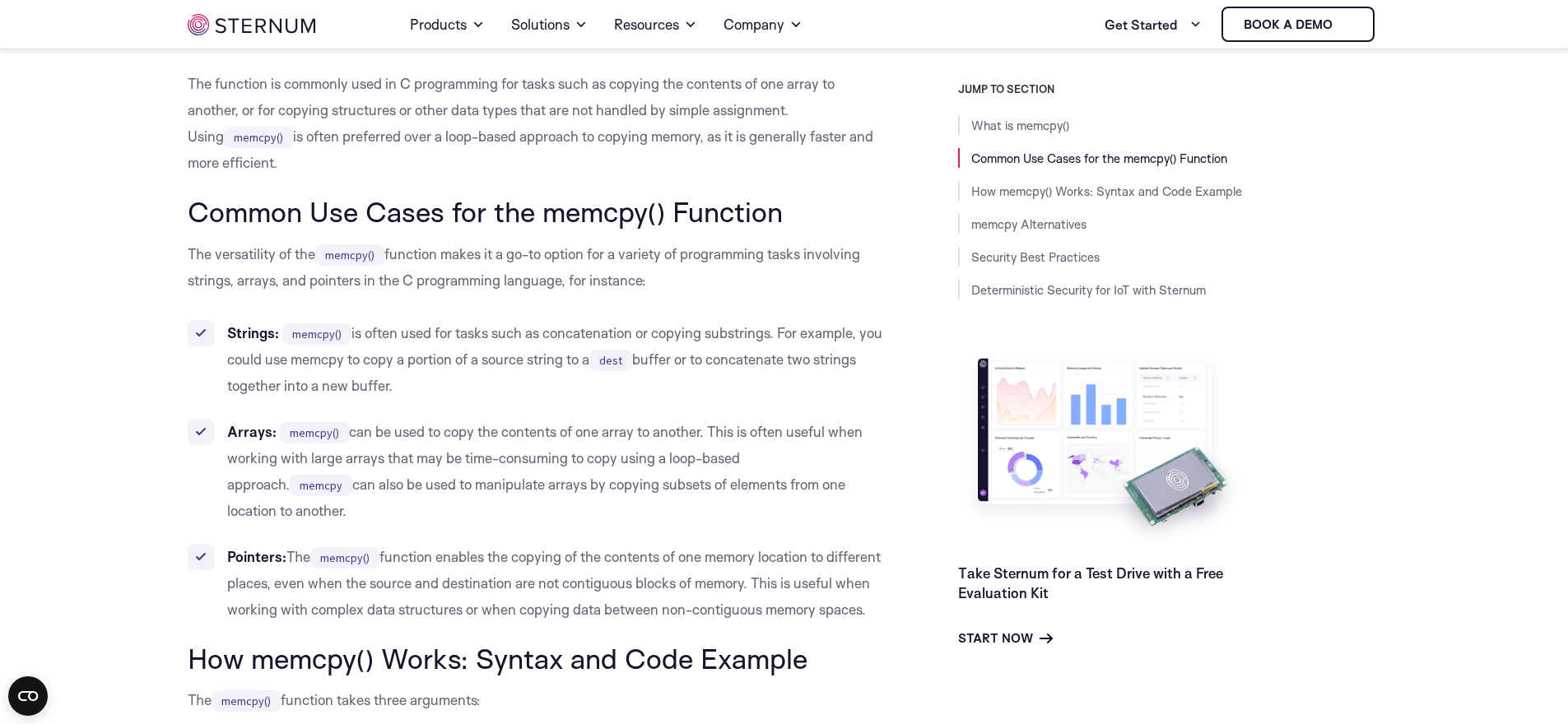 scroll, scrollTop: 784, scrollLeft: 0, axis: vertical 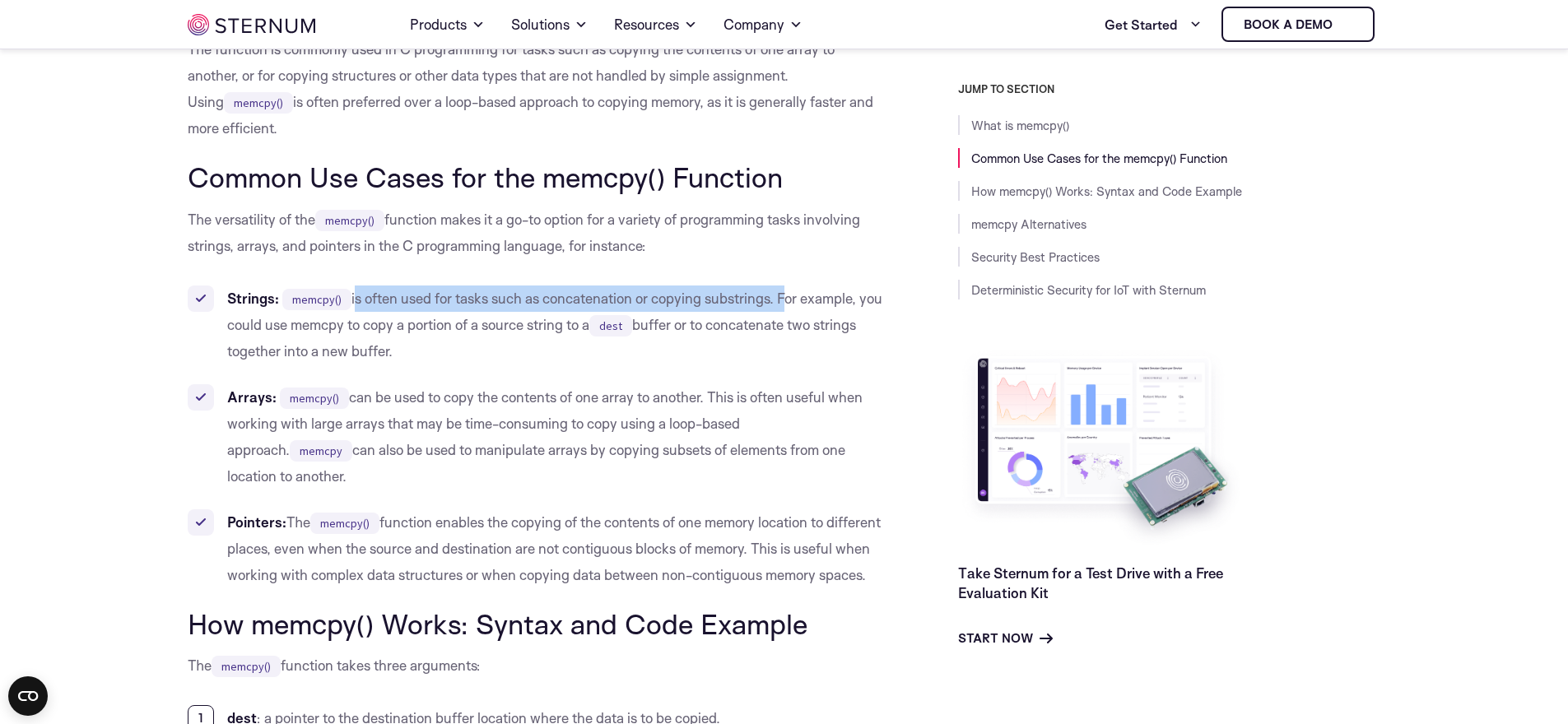 drag, startPoint x: 353, startPoint y: 298, endPoint x: 790, endPoint y: 299, distance: 437.0011 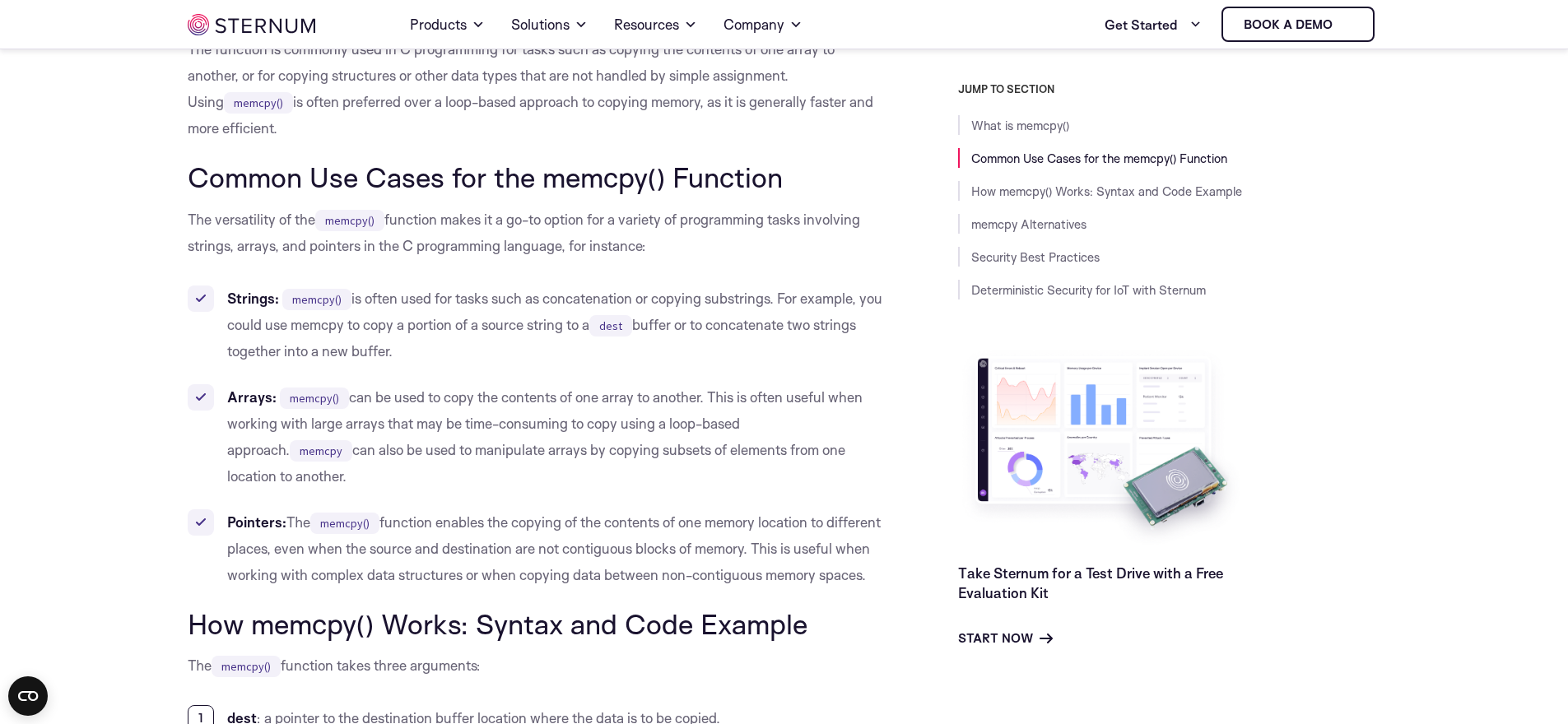 click on "Strings:   memcpy() is often used for tasks such as concatenation or copying substrings. For example, you could use memcpy to copy a portion of a source string to a  dest  buffer or to concatenate two strings together into a new buffer." at bounding box center (536, 325) 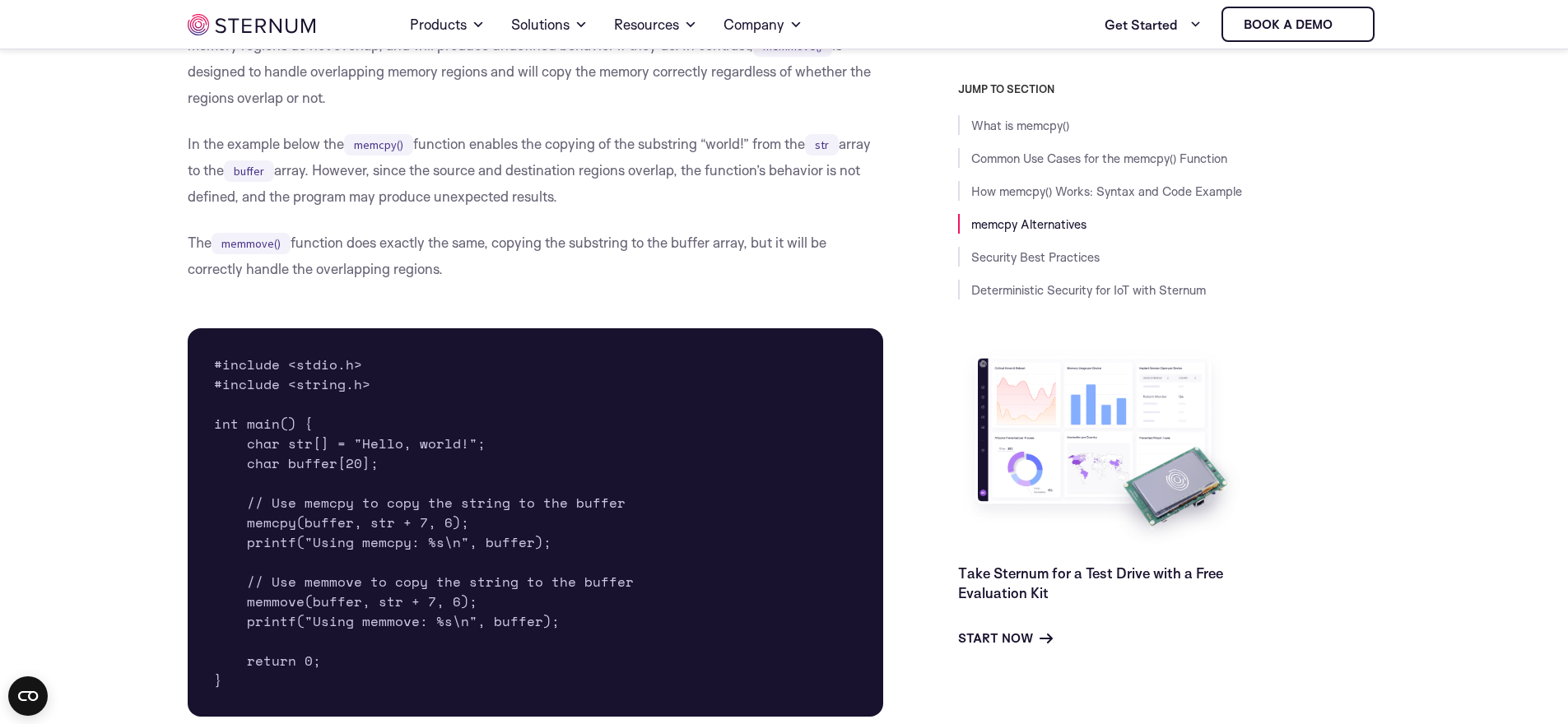 scroll, scrollTop: 2561, scrollLeft: 0, axis: vertical 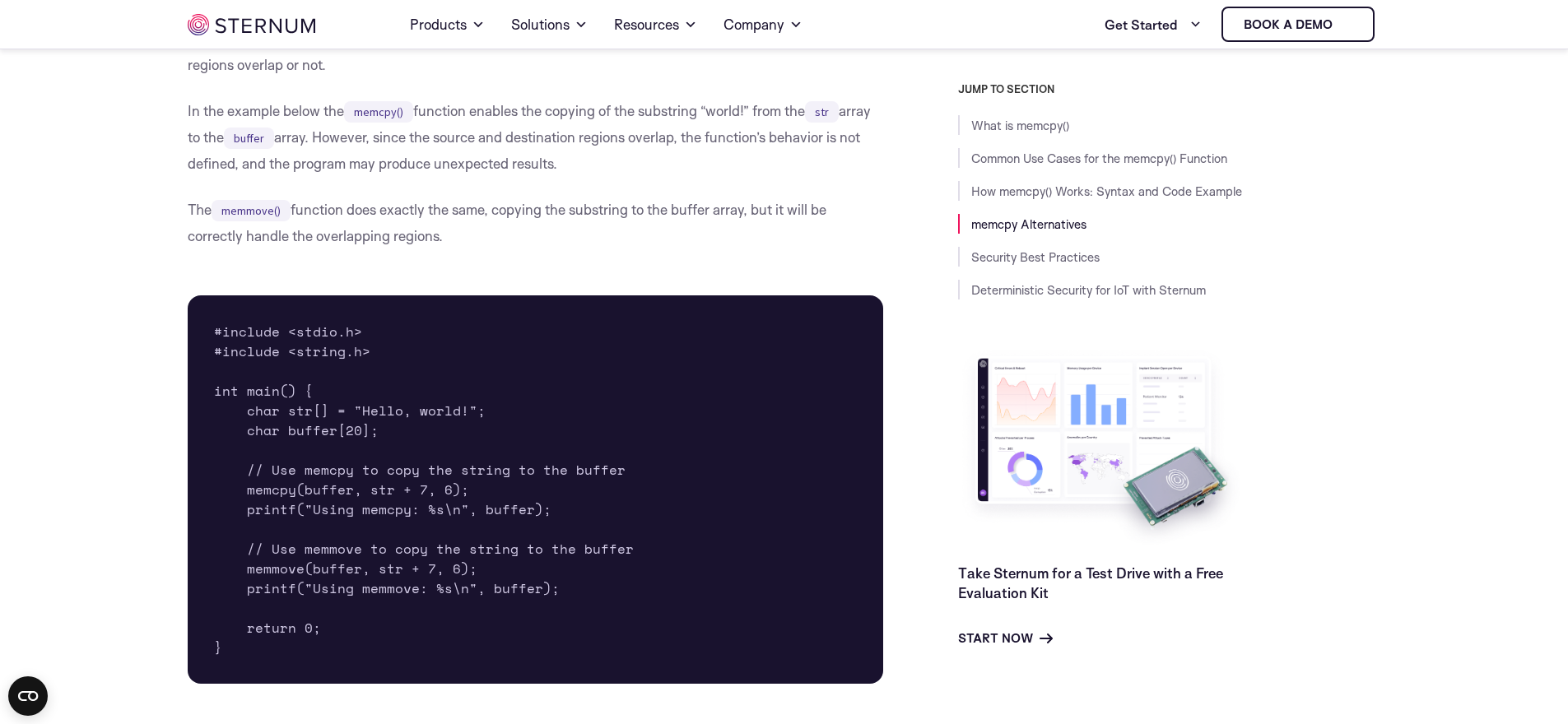 click on "#include <stdio.h>
#include <string.h>
int main() {
char str[] = "Hello, world!";
char buffer[20];
// Use memcpy to copy the string to the buffer
memcpy(buffer, str + 7, 6);
printf("Using memcpy: %s\n", buffer);
// Use memmove to copy the string to the buffer
memmove(buffer, str + 7, 6);
printf("Using memmove: %s\n", buffer);
return 0;
}" at bounding box center (536, 490) 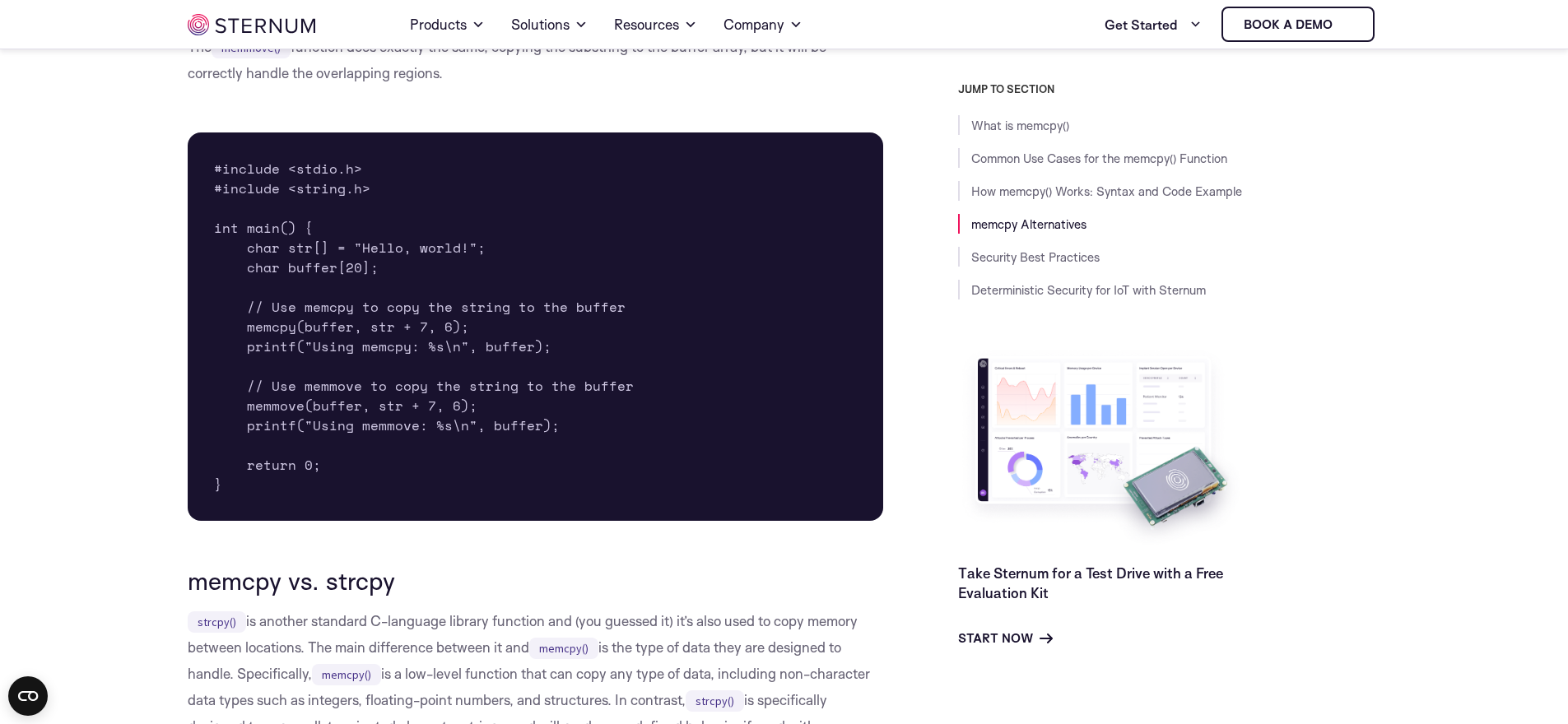 scroll, scrollTop: 2759, scrollLeft: 0, axis: vertical 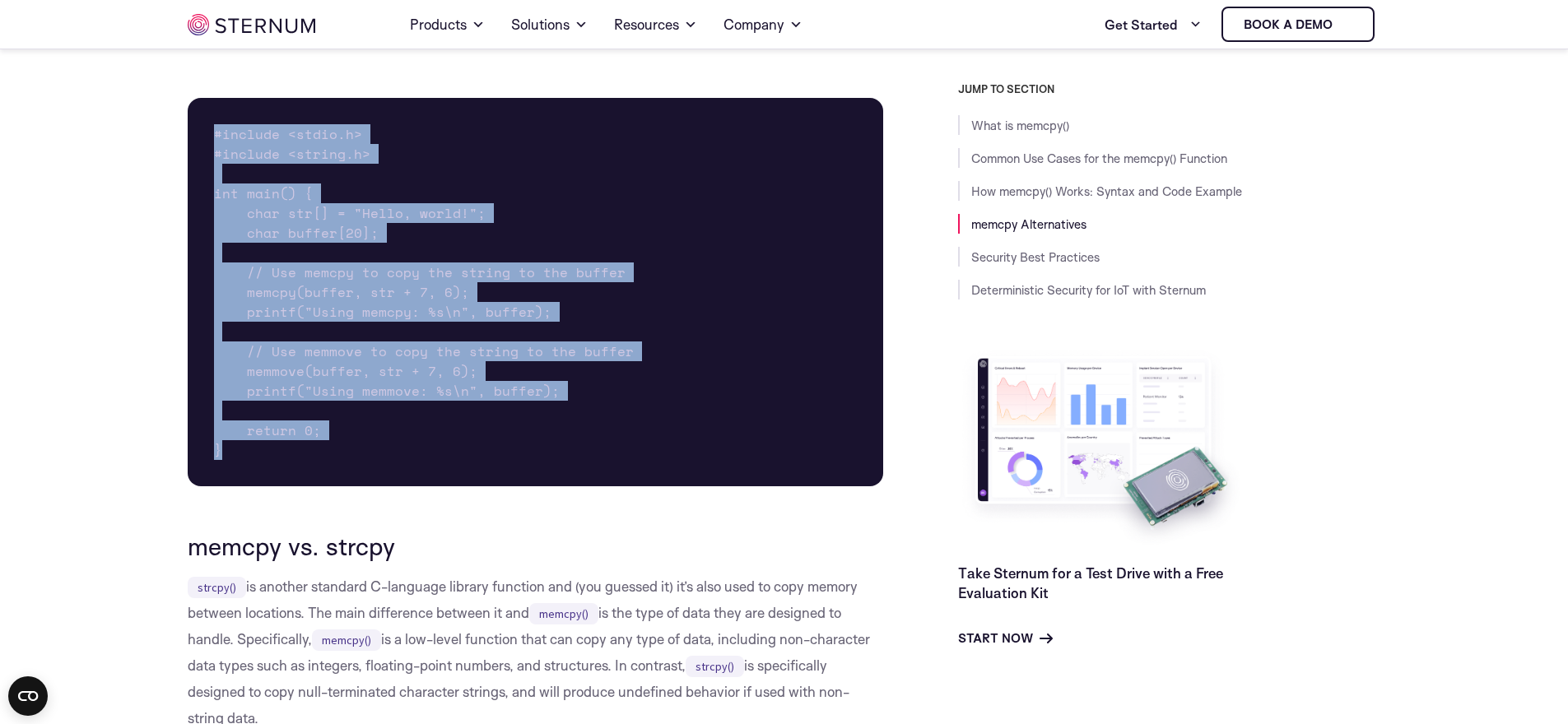 drag, startPoint x: 234, startPoint y: 420, endPoint x: 216, endPoint y: 133, distance: 287.56391 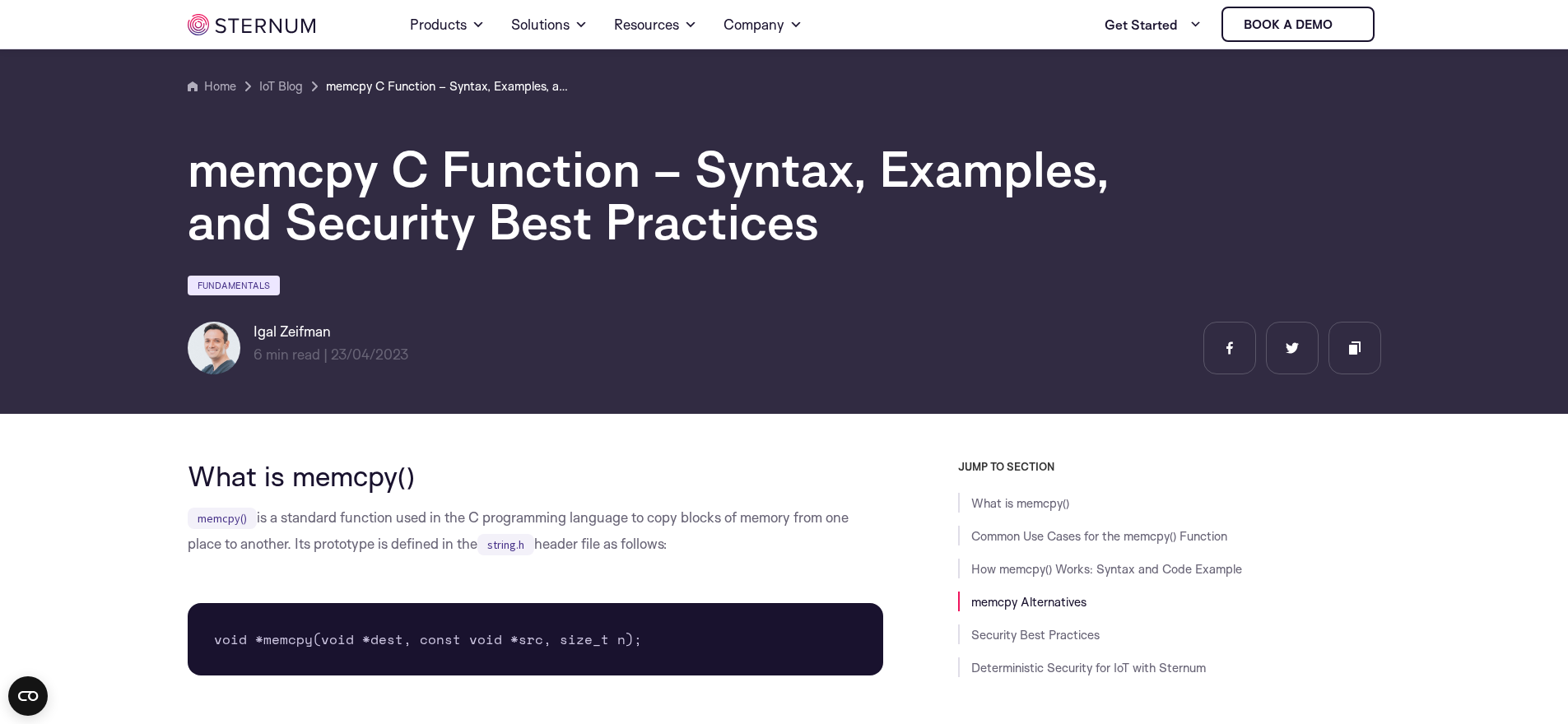 scroll, scrollTop: 2746, scrollLeft: 0, axis: vertical 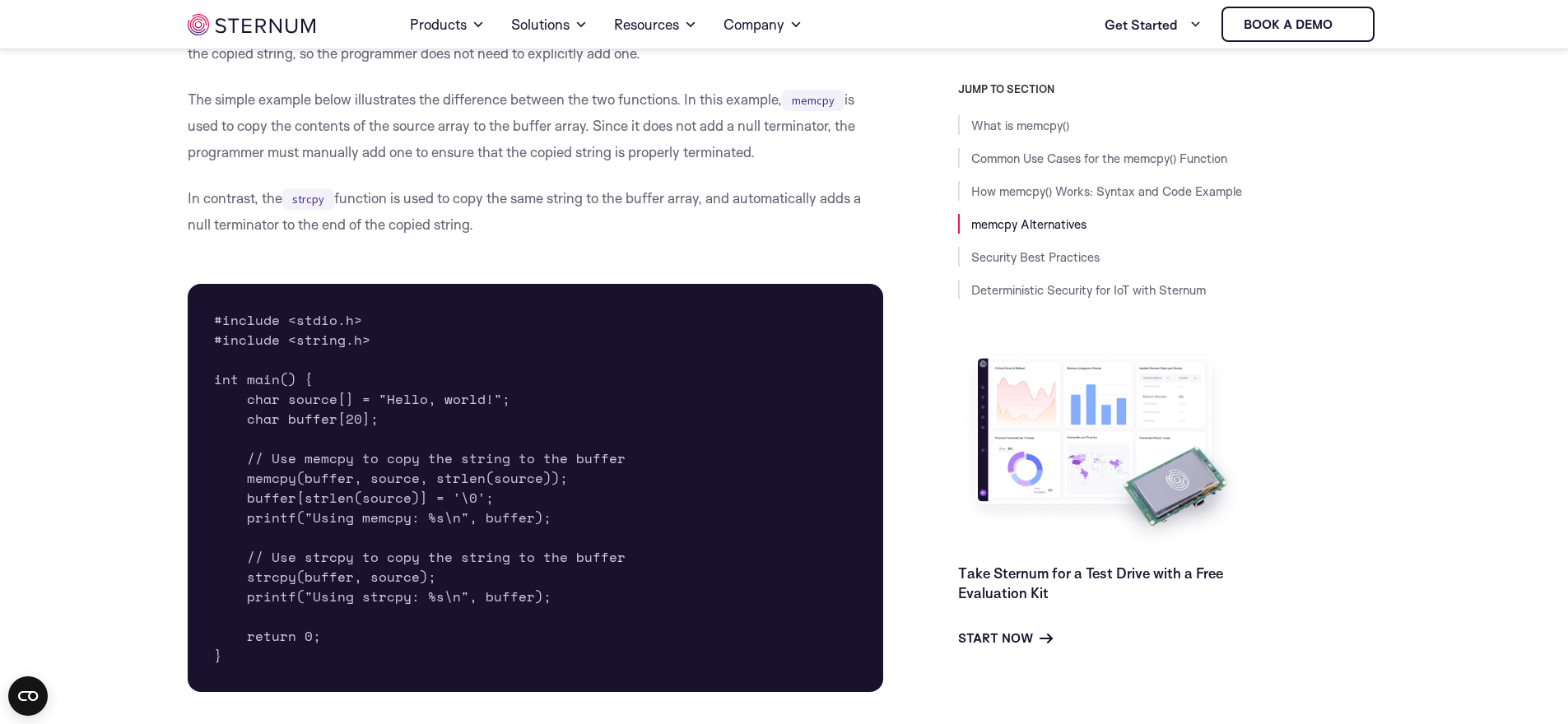 click on "#include <stdio.h>
#include <string.h>
int main() {
char source[] = "Hello, world!";
char buffer[20];
// Use memcpy to copy the string to the buffer
memcpy(buffer, source, strlen(source));
buffer[strlen(source)] = '\0';
printf("Using memcpy: %s\n", buffer);
// Use strcpy to copy the string to the buffer
strcpy(buffer, source);
printf("Using strcpy: %s\n", buffer);
return 0;
}" at bounding box center [536, 488] 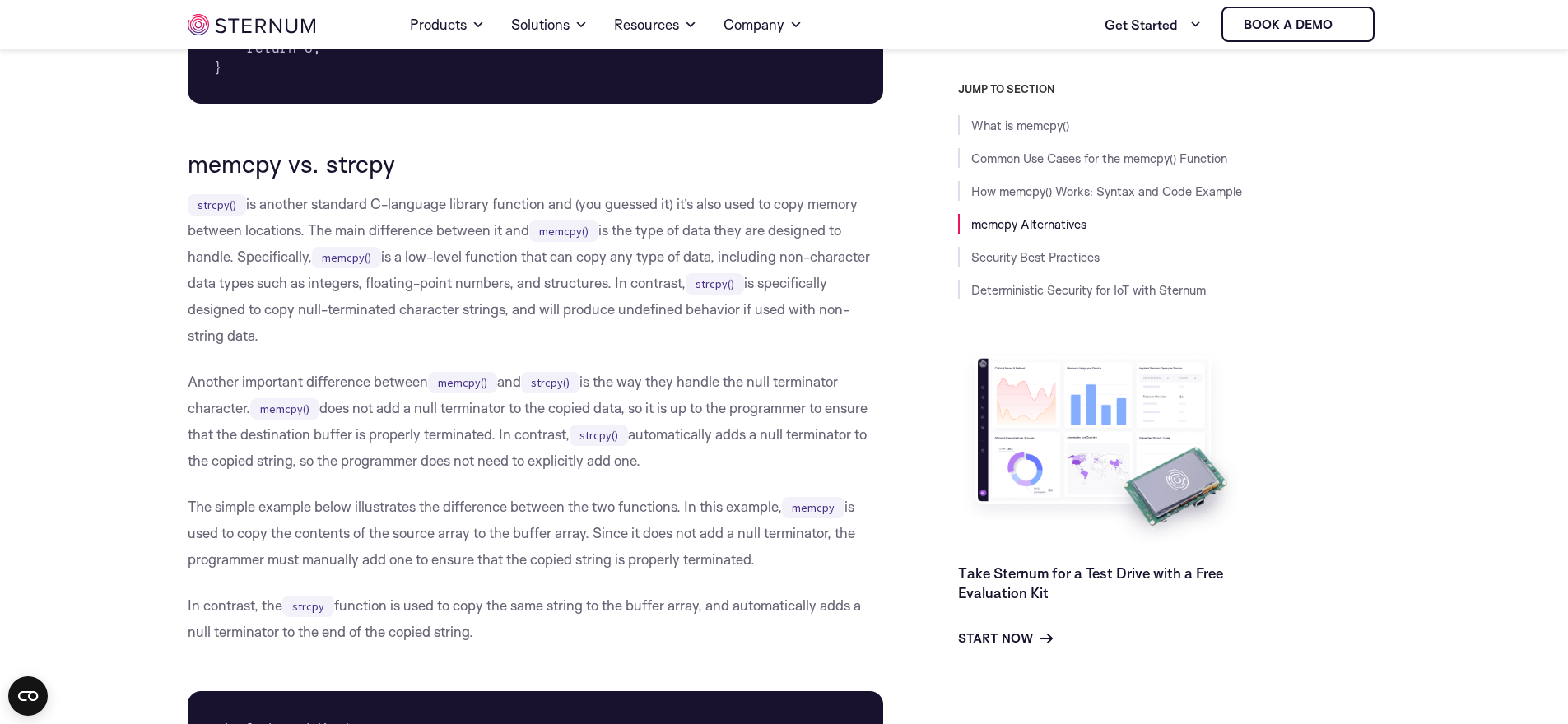 scroll, scrollTop: 3055, scrollLeft: 0, axis: vertical 